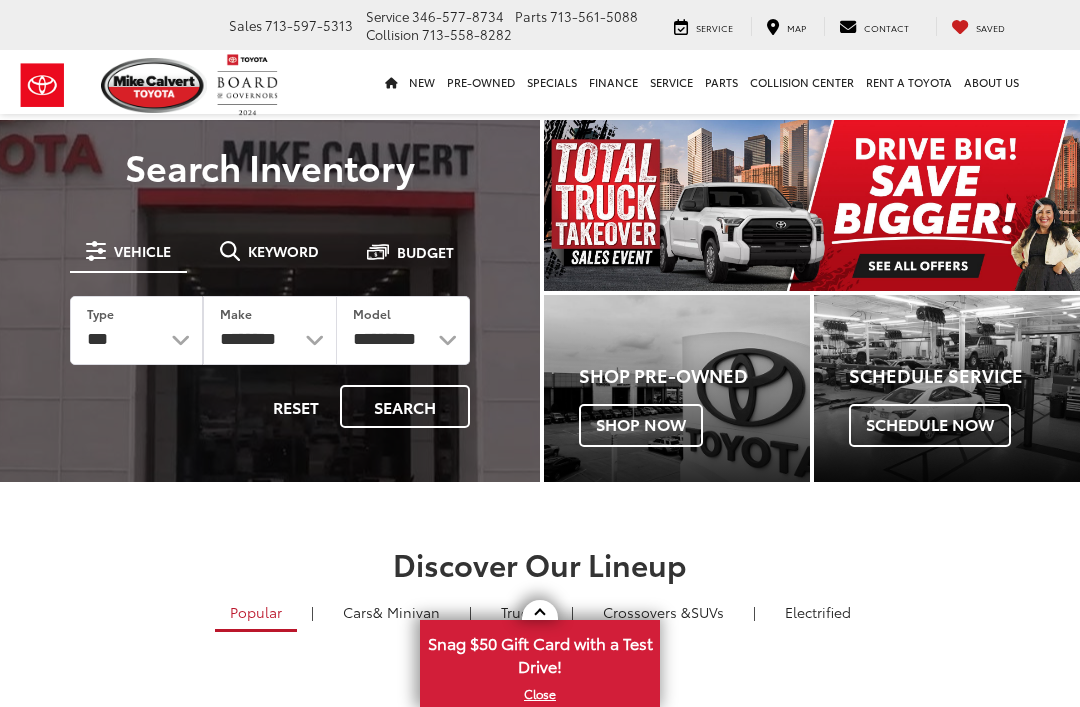 scroll, scrollTop: 0, scrollLeft: 0, axis: both 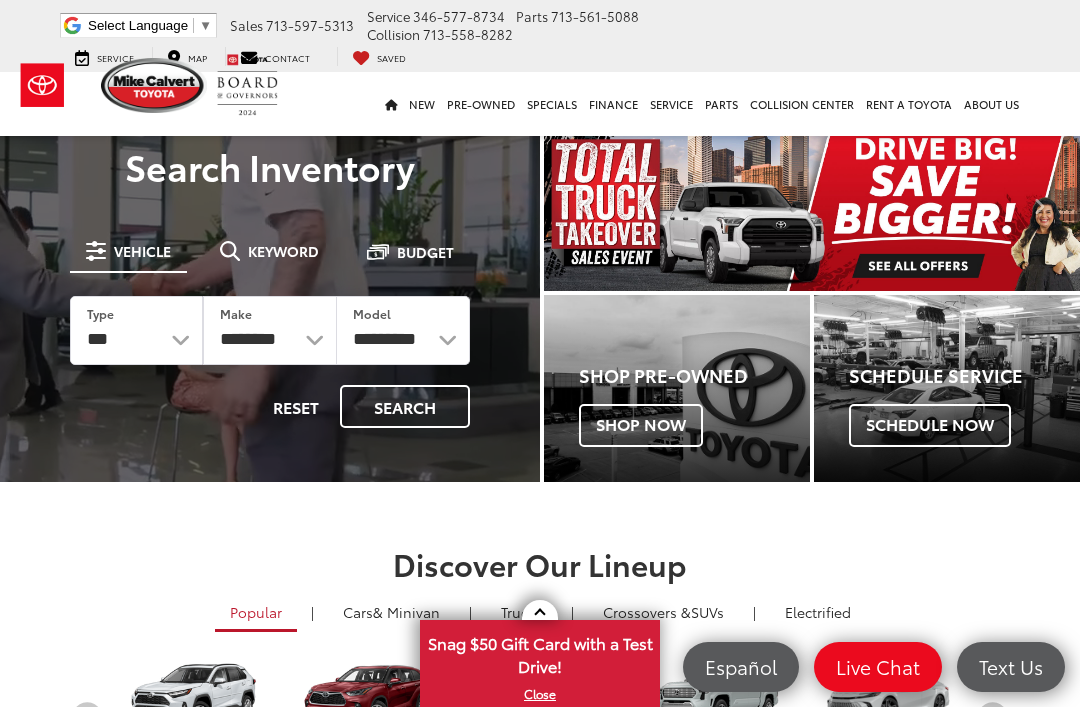 click on "Shop Pre-Owned" at bounding box center (694, 376) 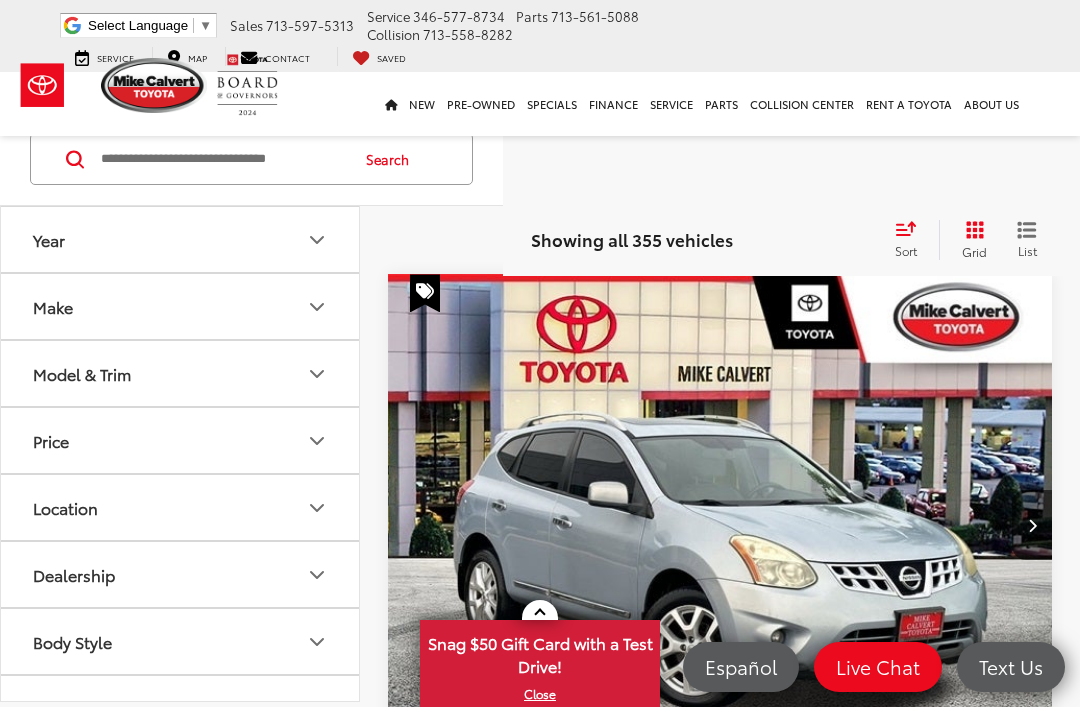 scroll, scrollTop: 160, scrollLeft: 0, axis: vertical 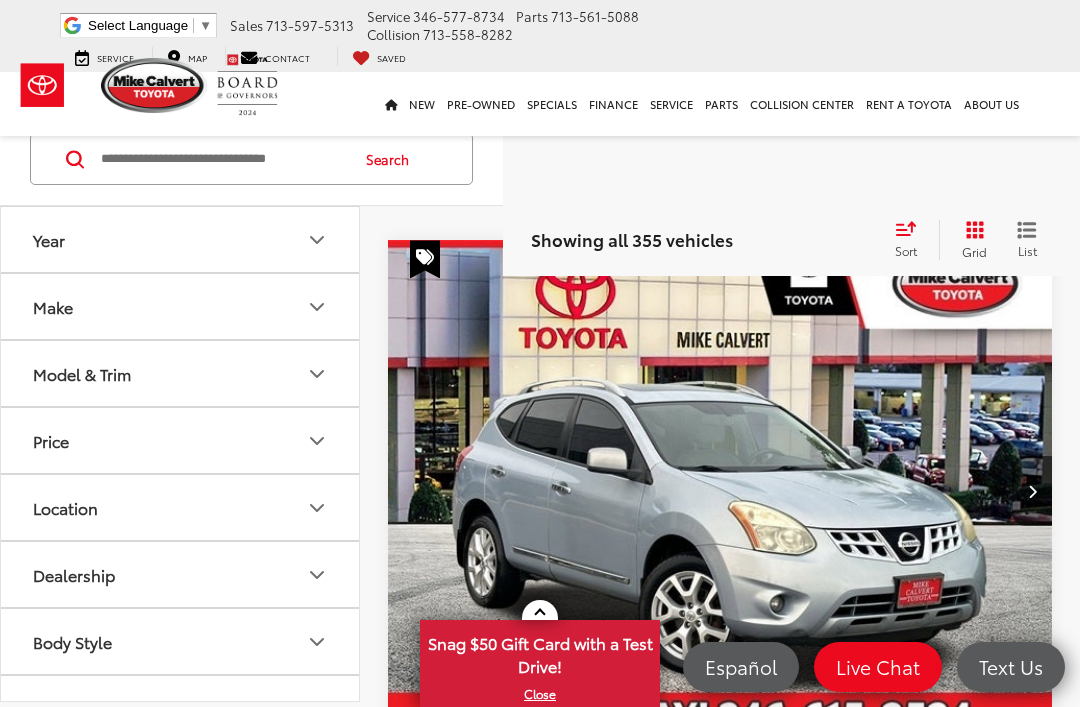 click 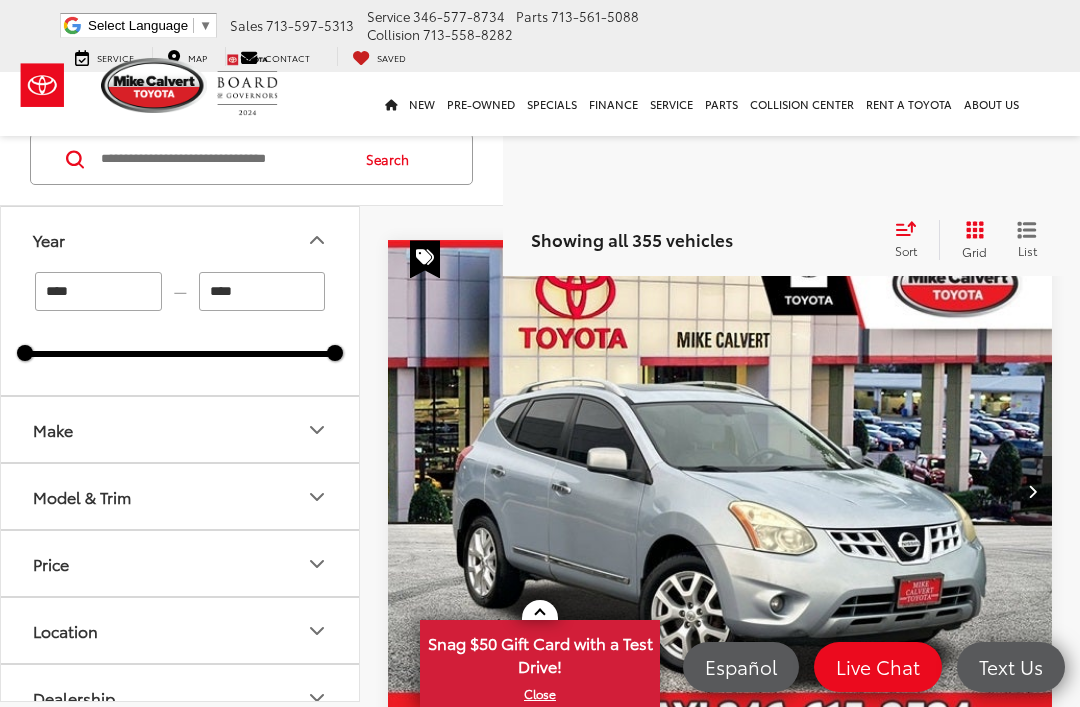 click on "****" at bounding box center (98, 291) 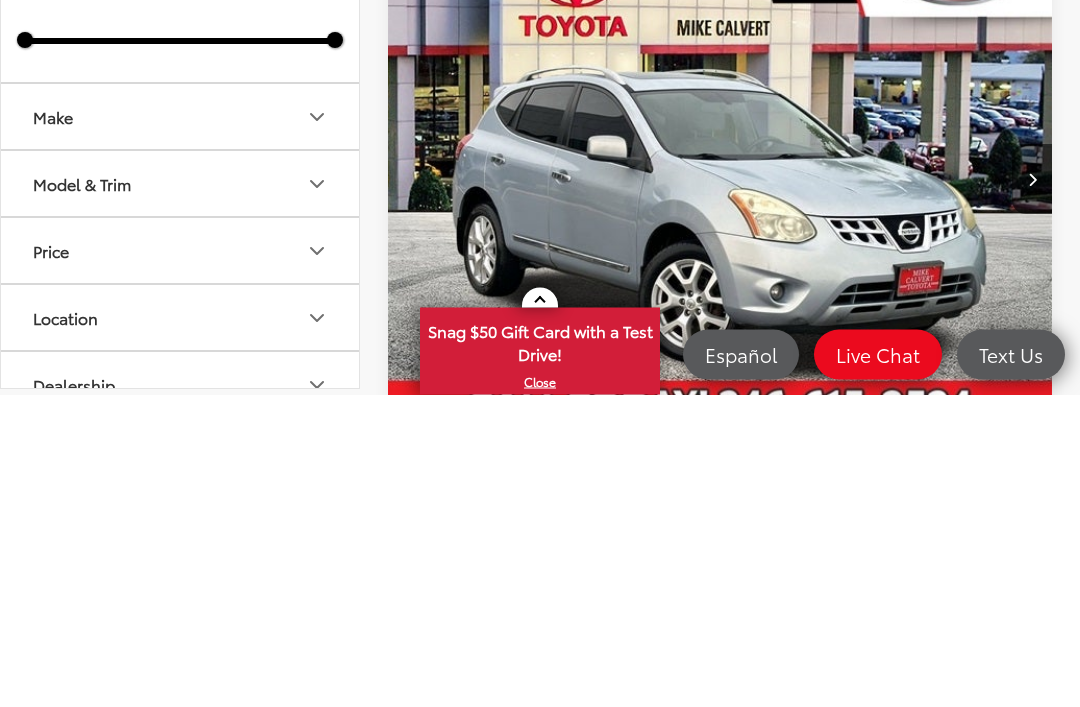 click on "Make" at bounding box center [181, 429] 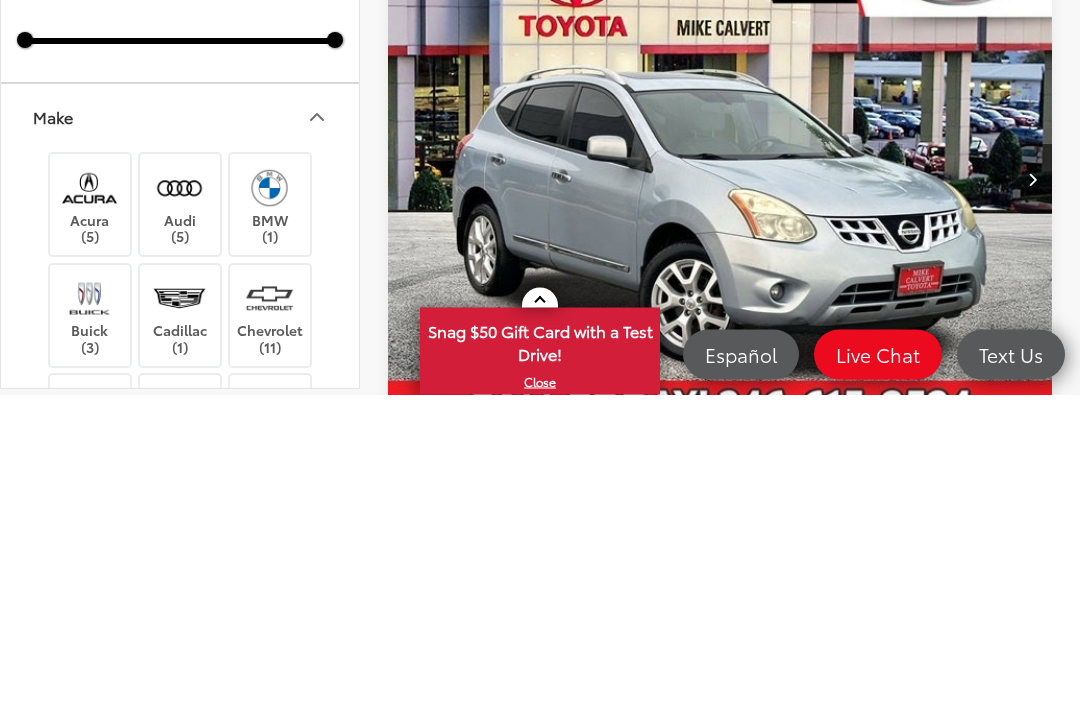 scroll, scrollTop: 484, scrollLeft: 0, axis: vertical 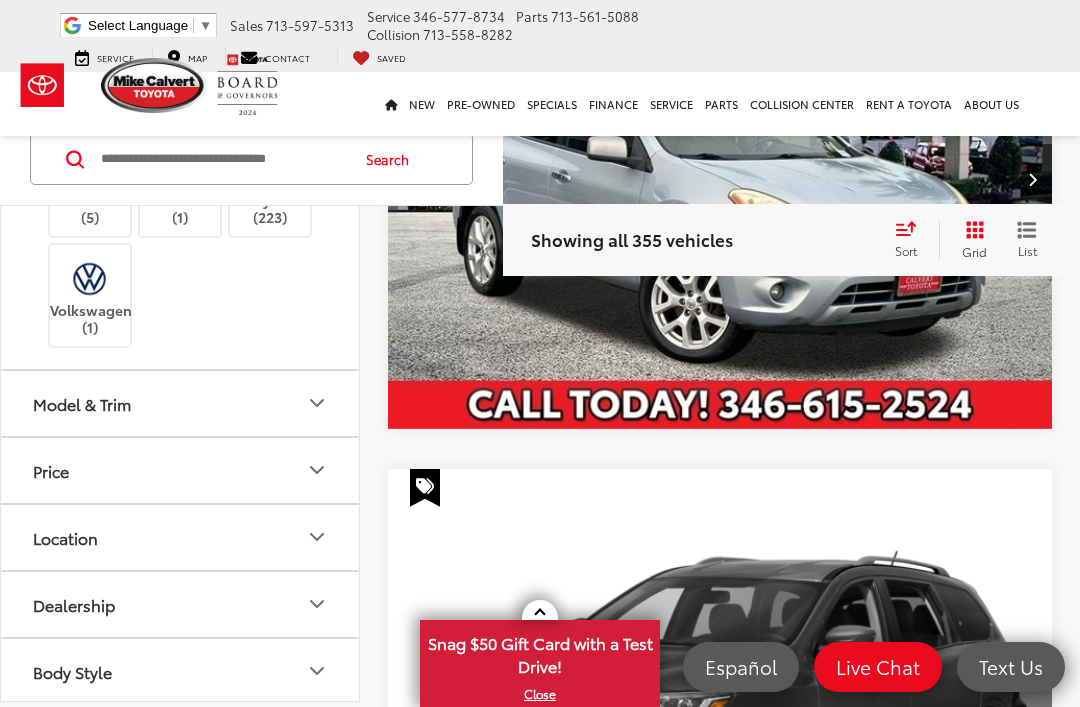 click at bounding box center [270, 191] 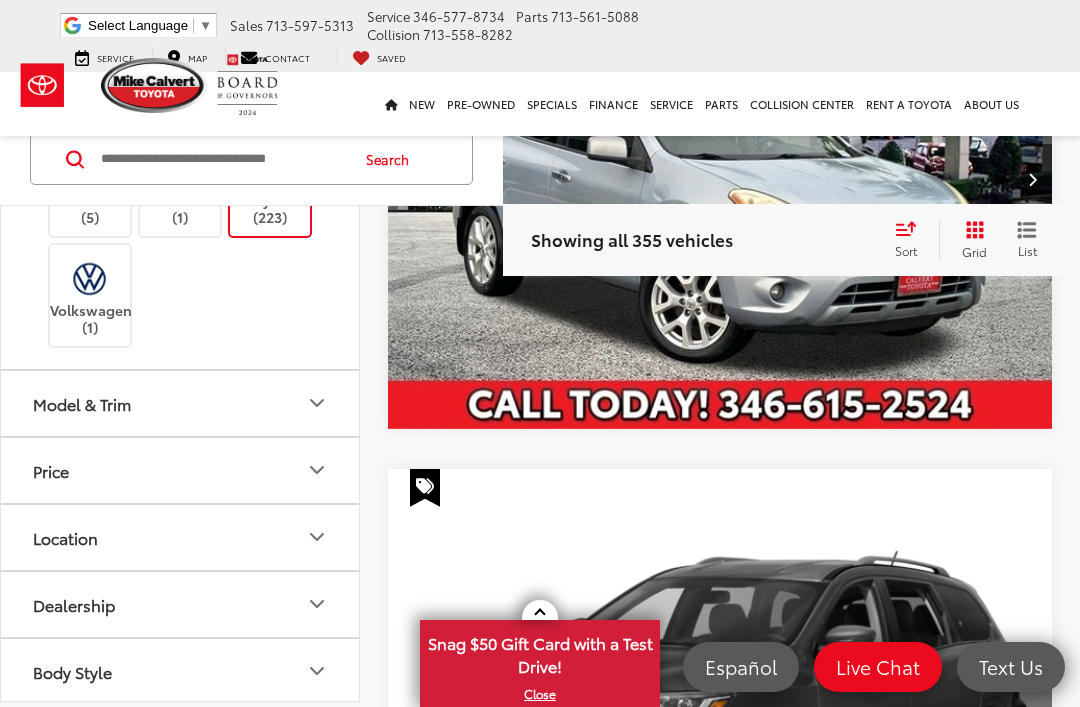 scroll, scrollTop: 133, scrollLeft: 0, axis: vertical 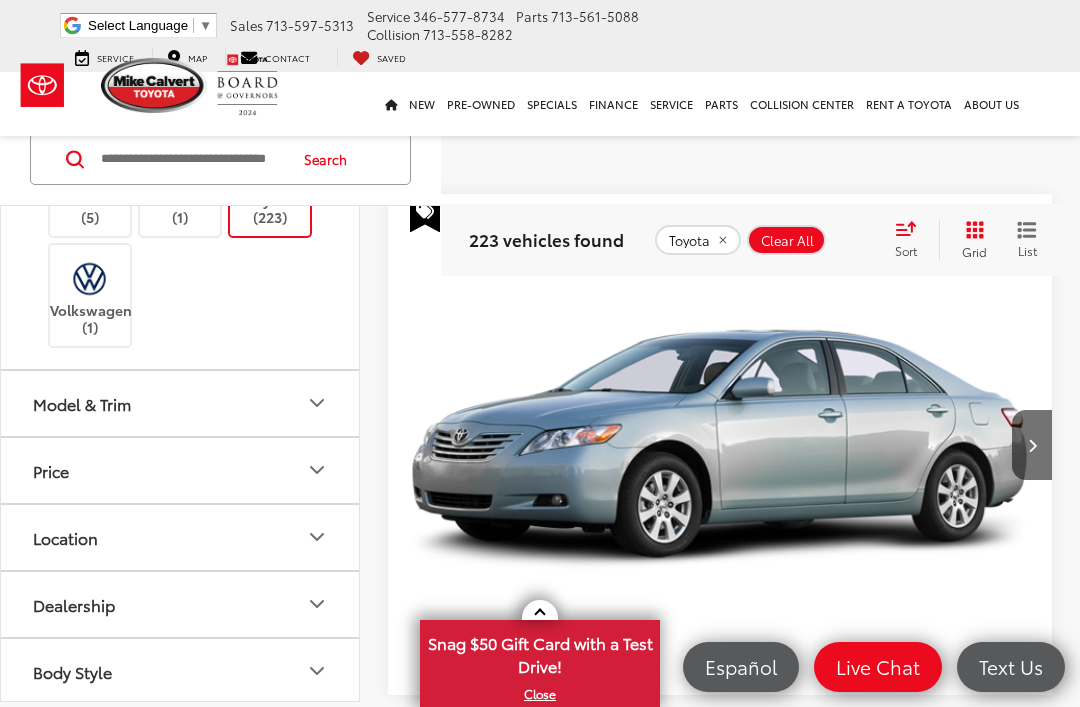 click at bounding box center [192, 159] 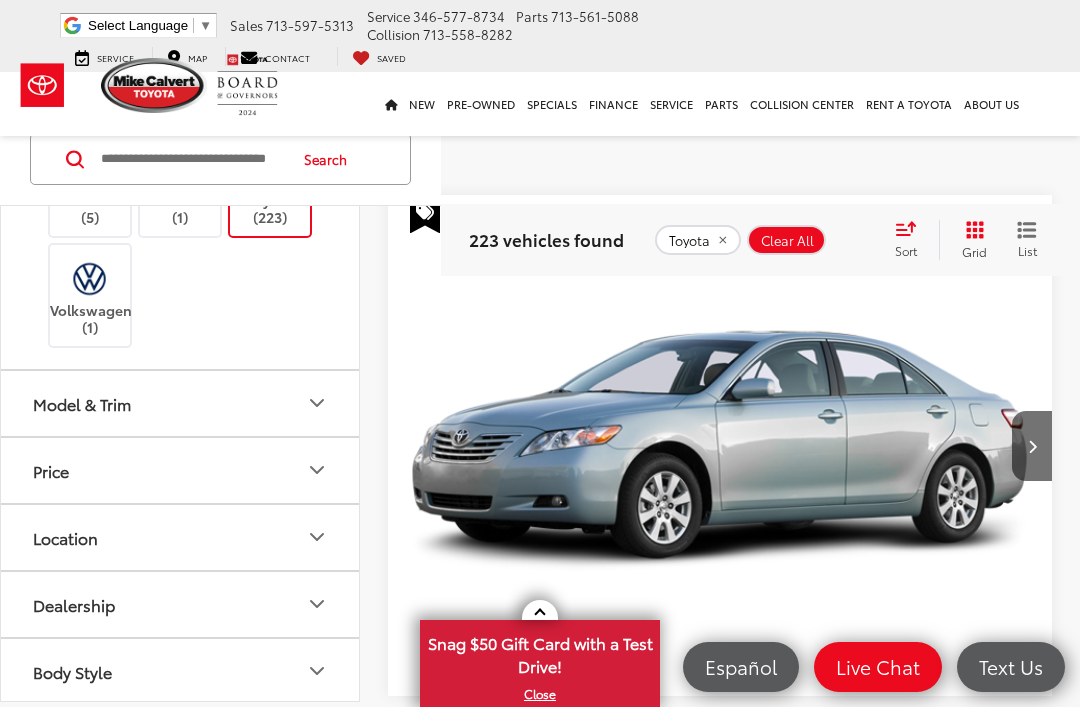 scroll, scrollTop: 287, scrollLeft: 0, axis: vertical 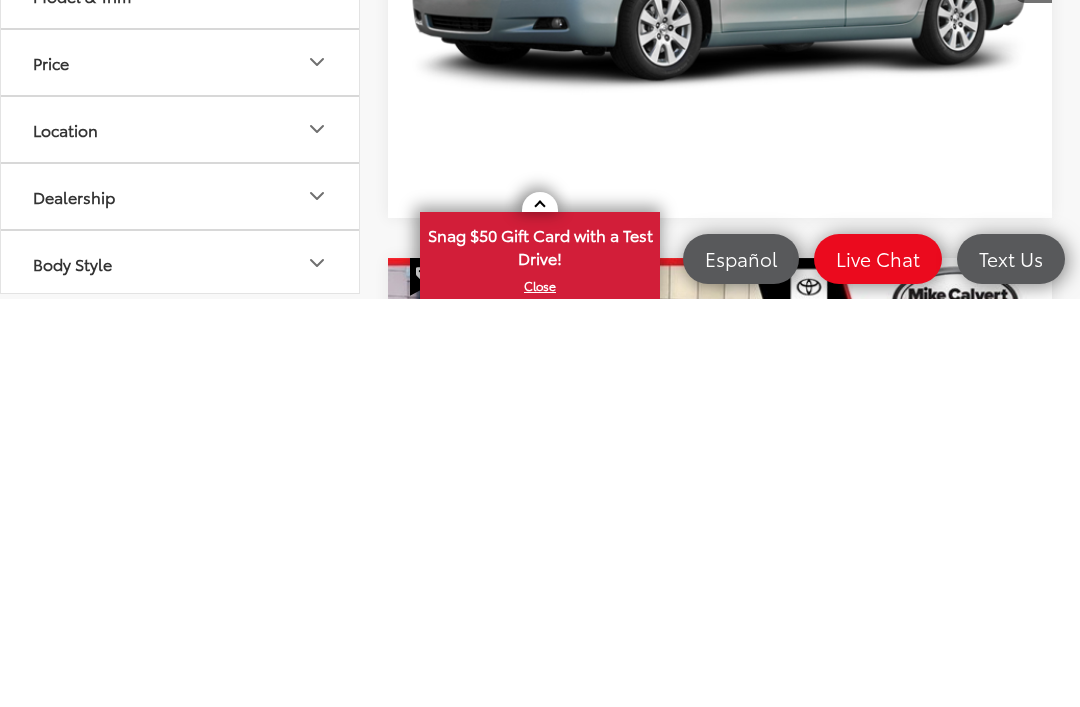 click on "Model & Trim" at bounding box center (181, 402) 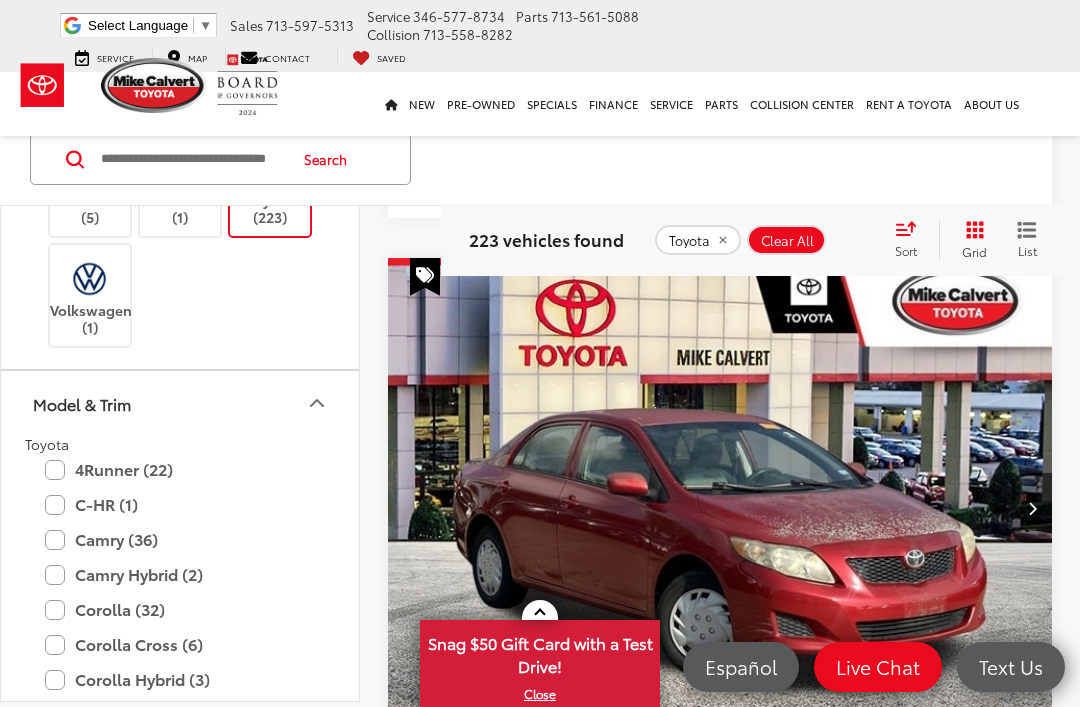 scroll, scrollTop: 0, scrollLeft: 1, axis: horizontal 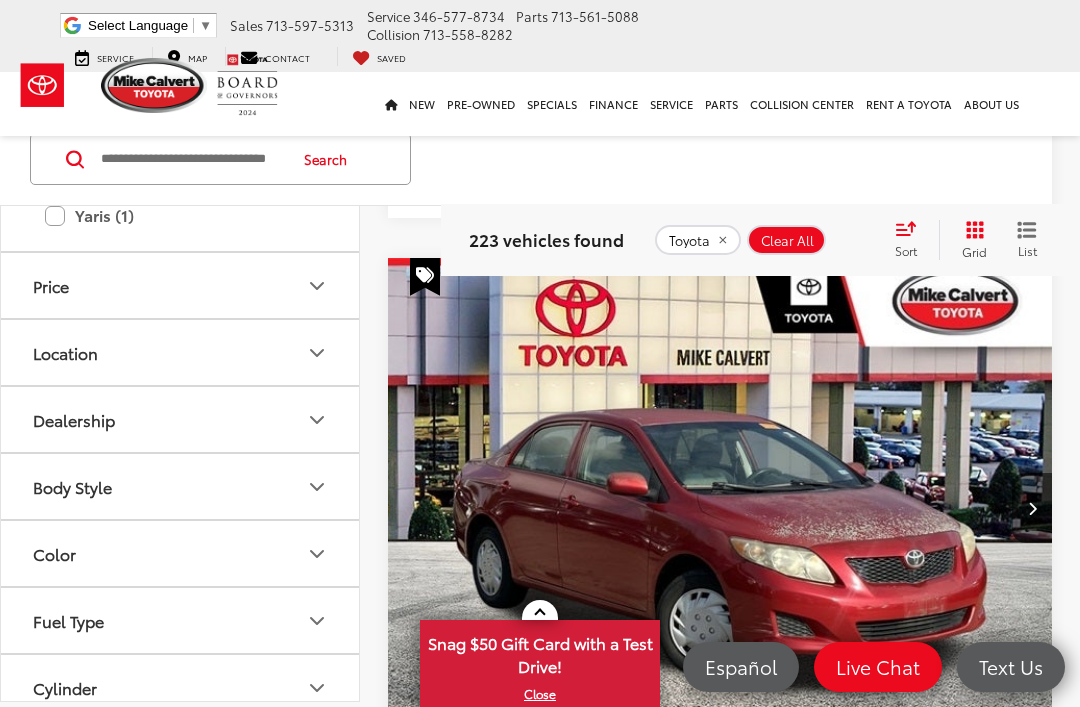 click on "Tacoma (17)" at bounding box center [180, 40] 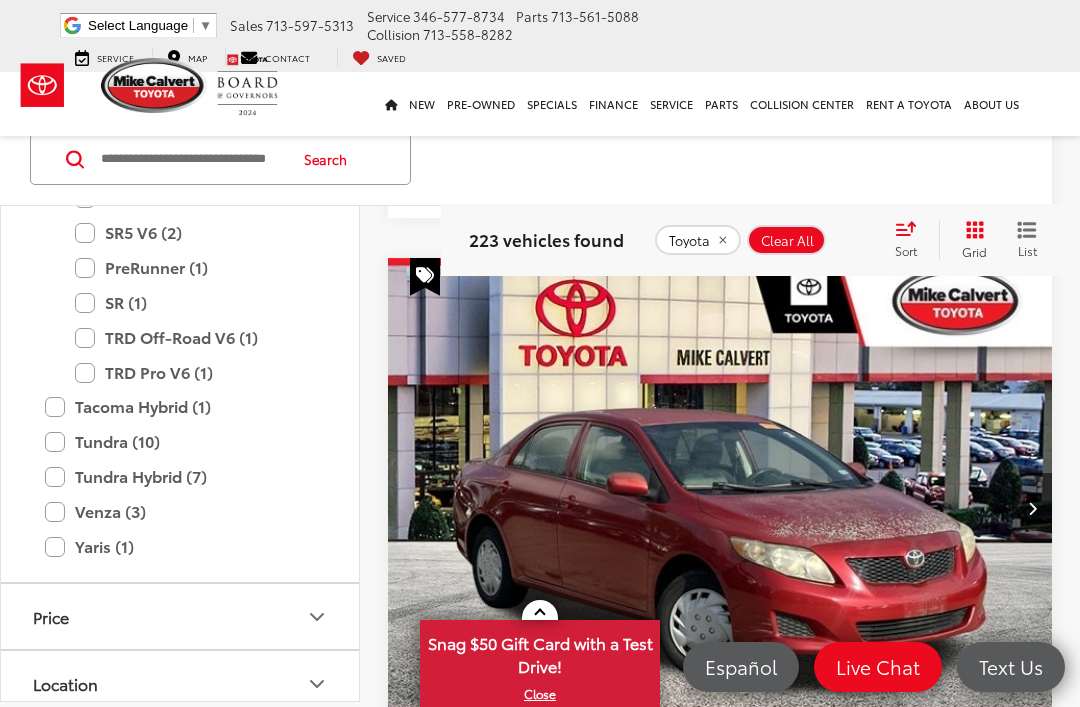 type on "****" 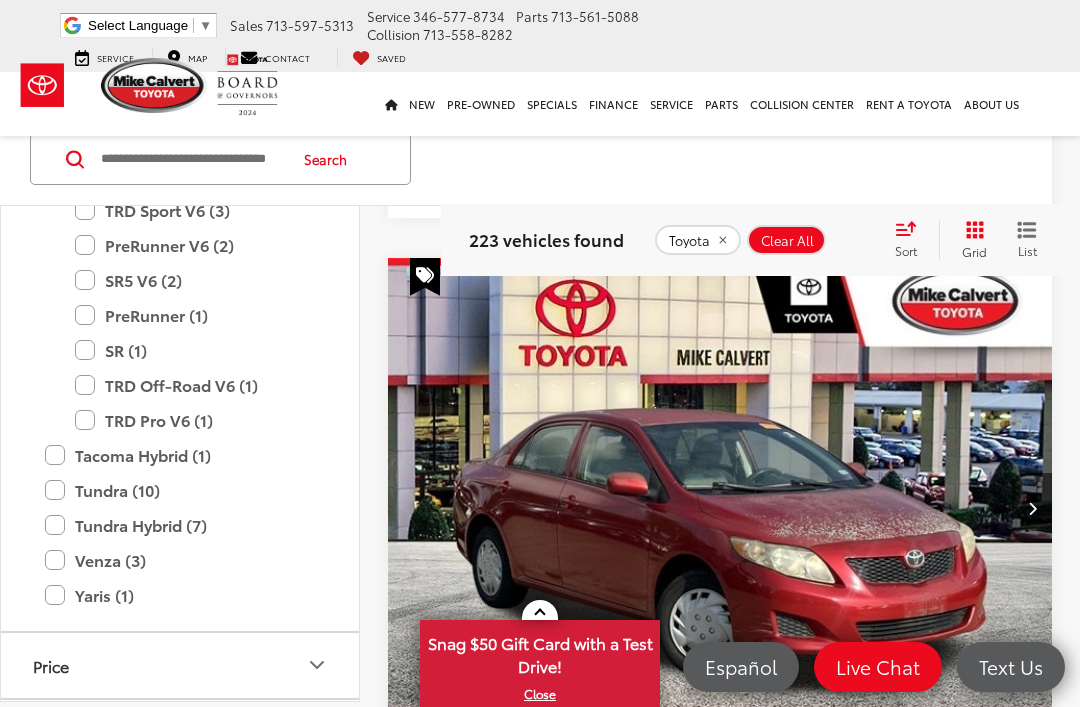scroll, scrollTop: 133, scrollLeft: 0, axis: vertical 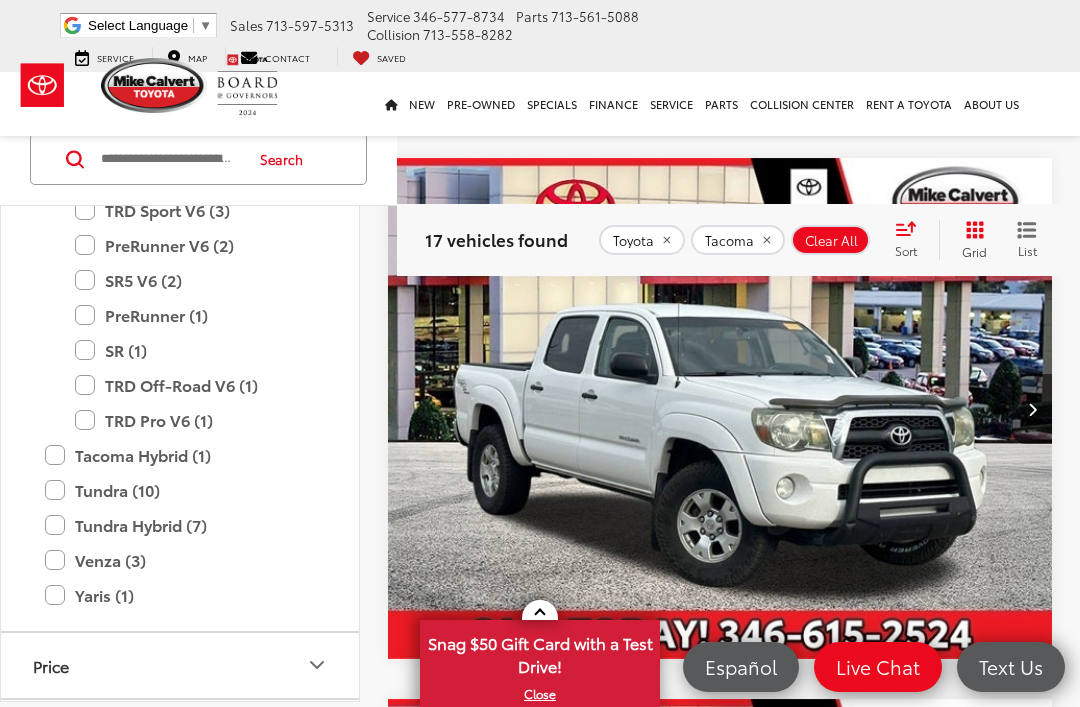 click at bounding box center (719, 408) 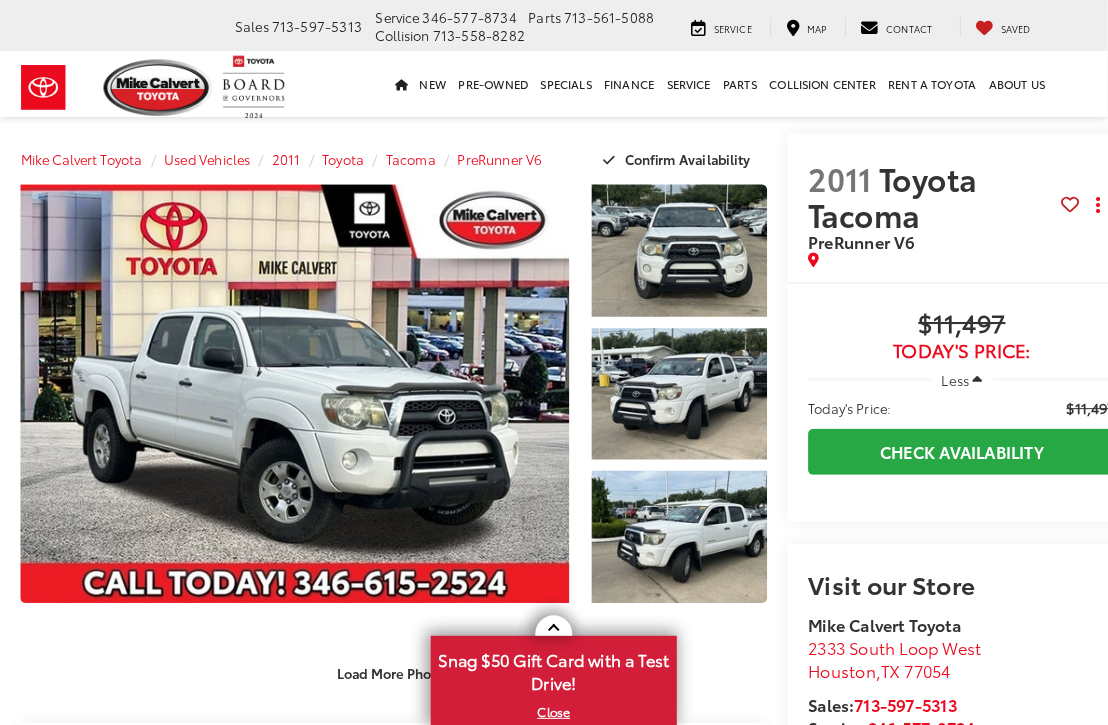 scroll, scrollTop: 0, scrollLeft: 0, axis: both 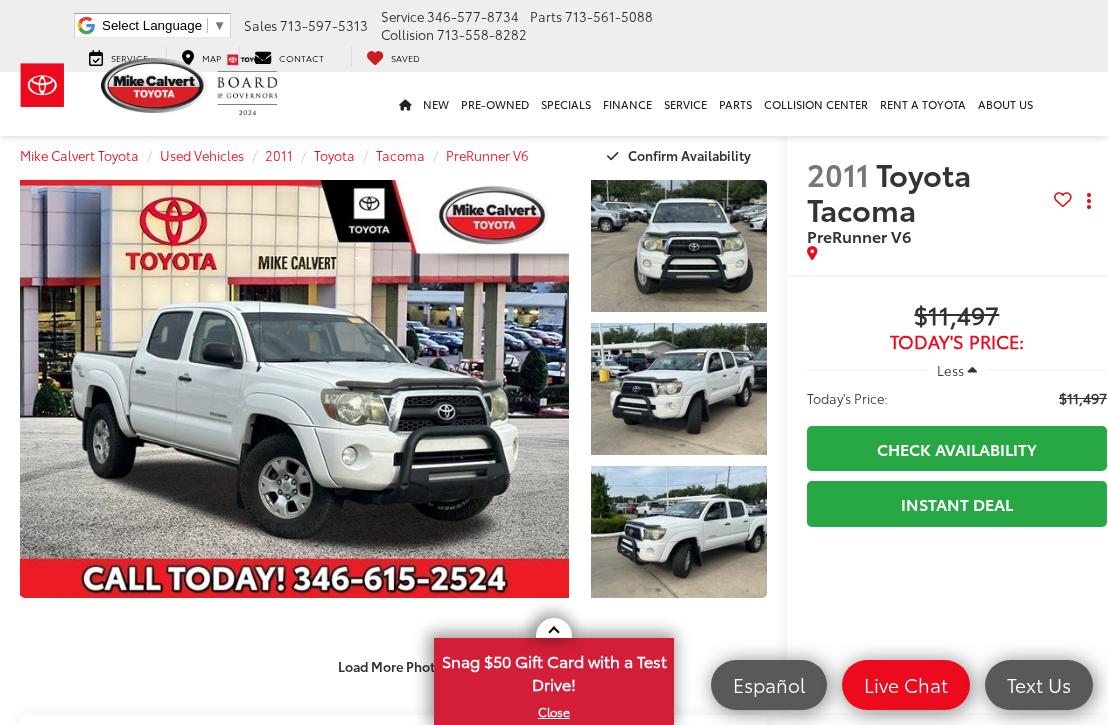 click at bounding box center (294, 389) 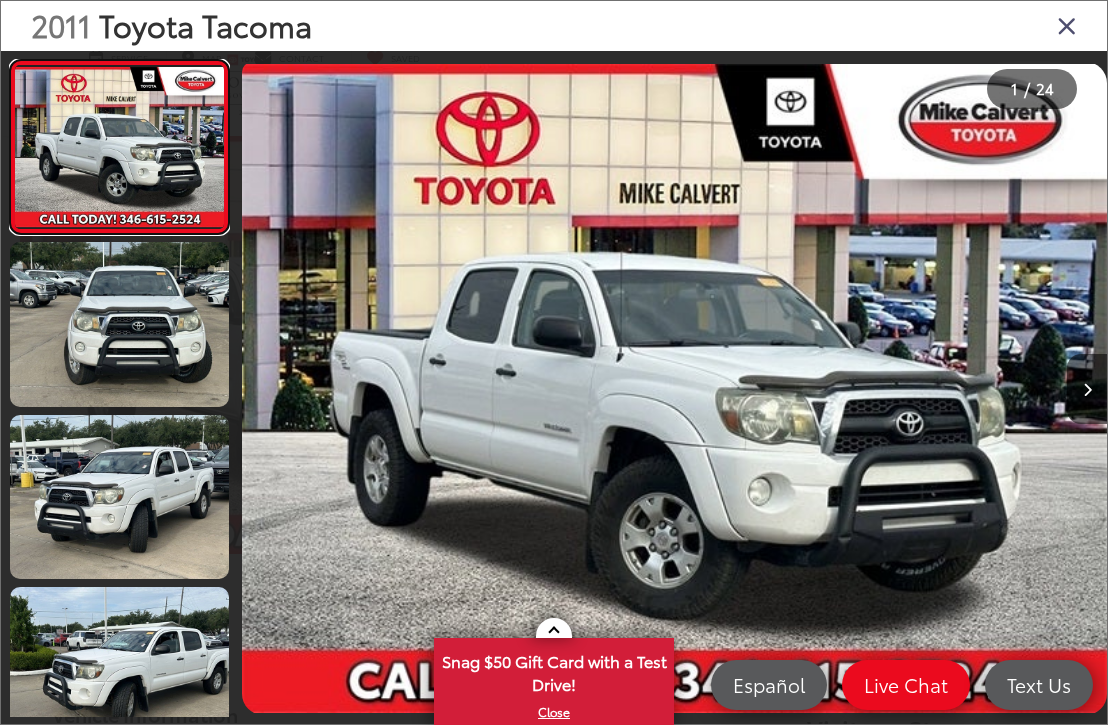 scroll, scrollTop: 45, scrollLeft: 0, axis: vertical 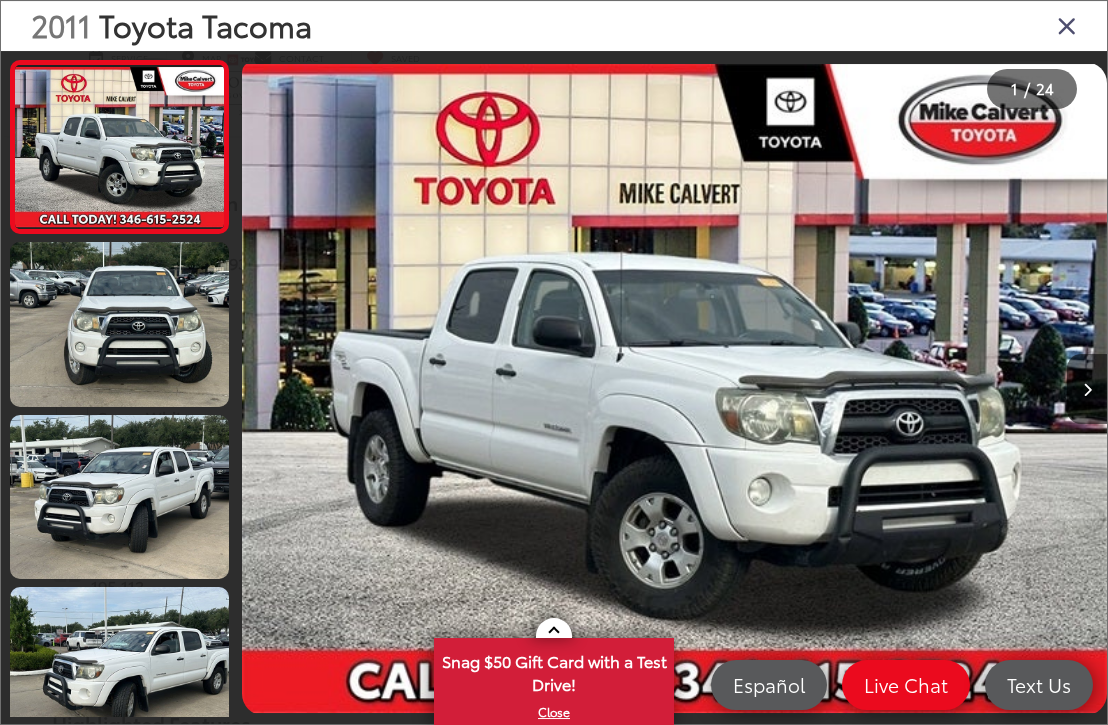 click on "2011   Toyota Tacoma" at bounding box center (554, 26) 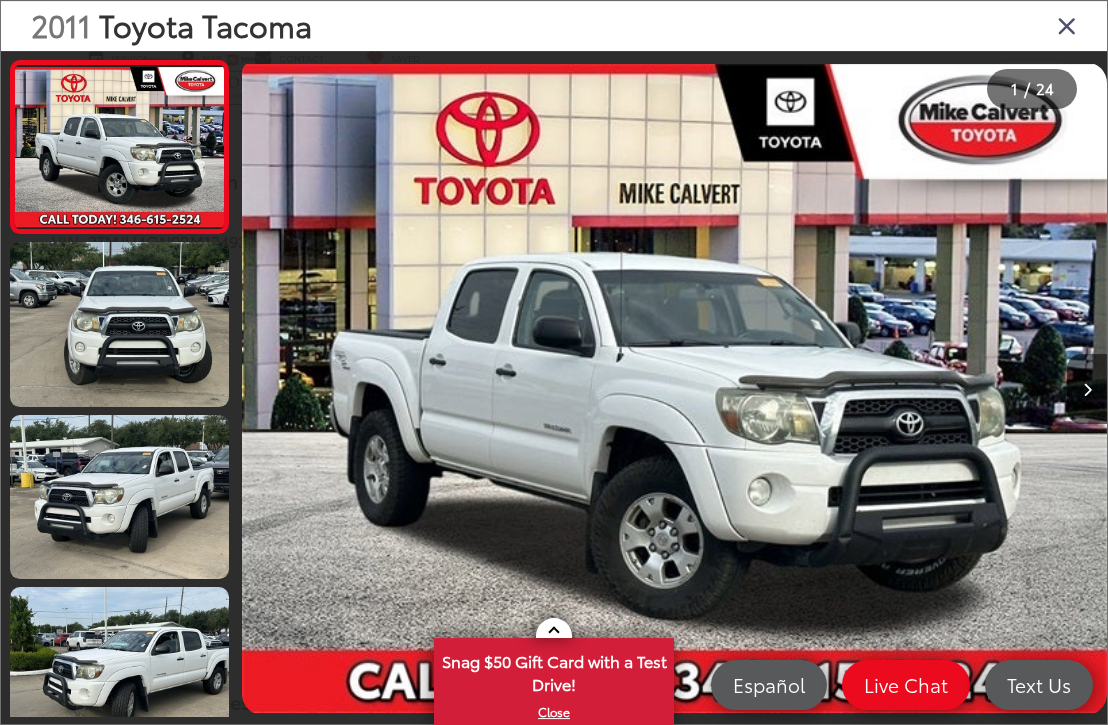 click at bounding box center (1067, 25) 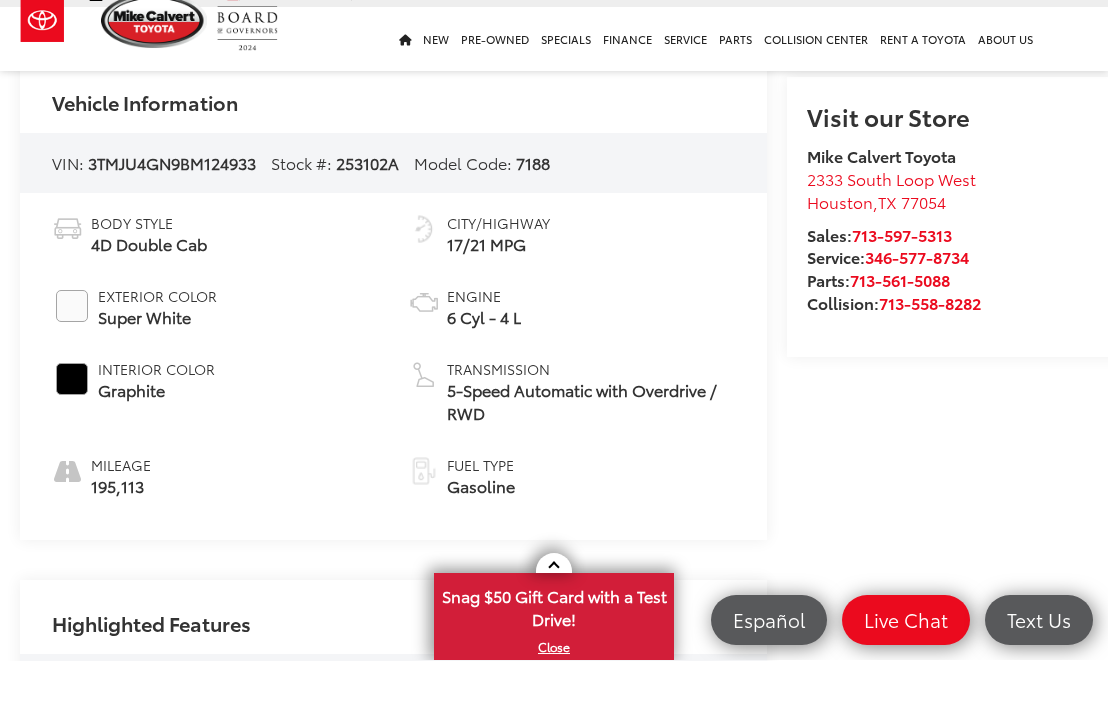 scroll, scrollTop: 656, scrollLeft: 0, axis: vertical 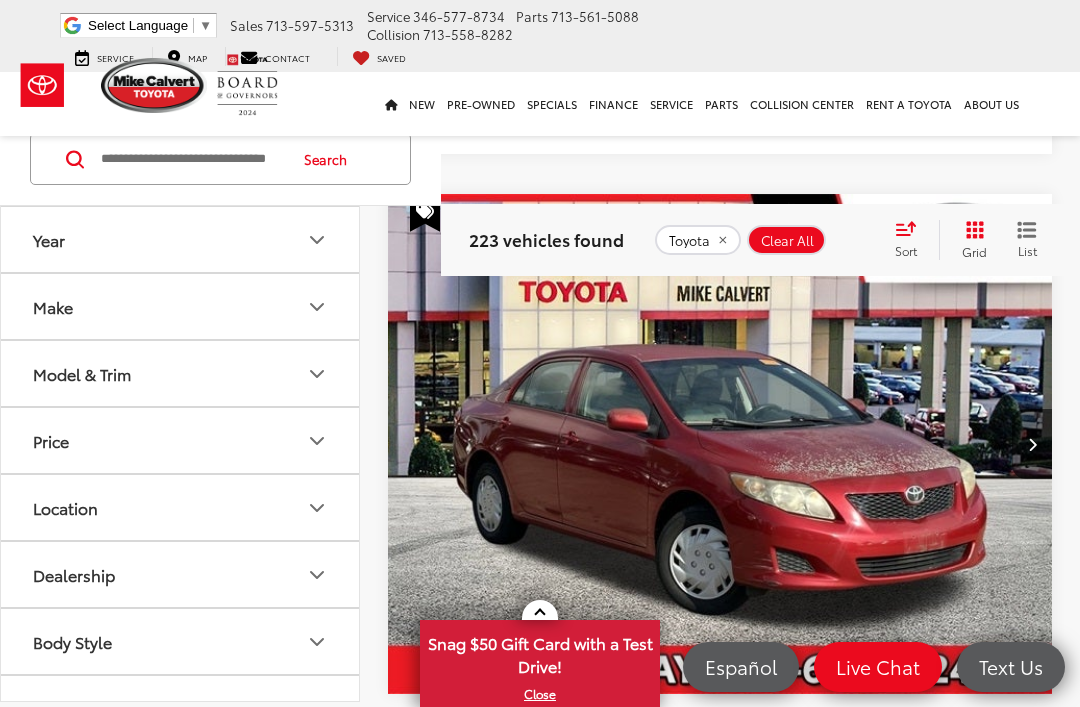 click 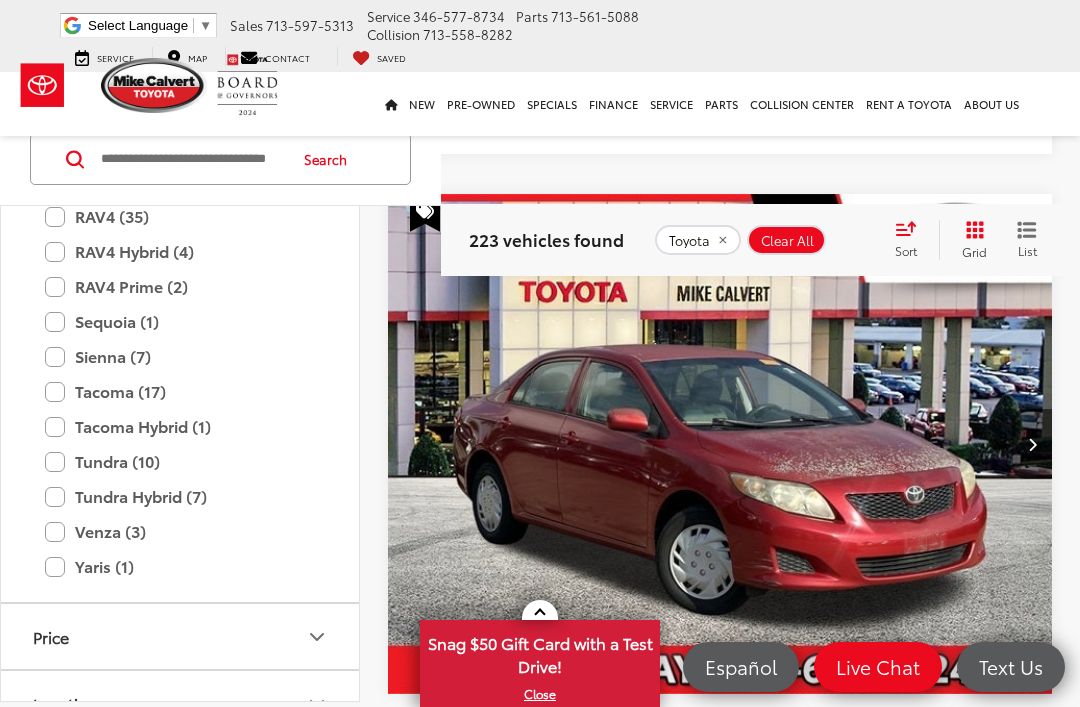 scroll, scrollTop: 752, scrollLeft: 0, axis: vertical 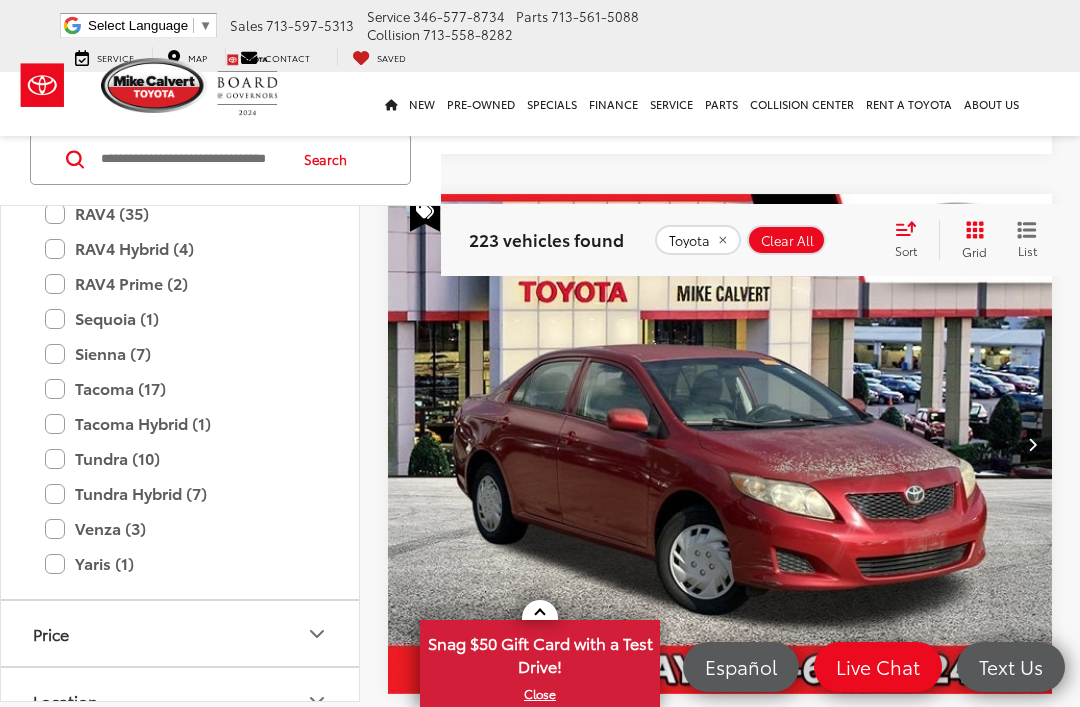 click on "Tacoma (17)" at bounding box center (180, 388) 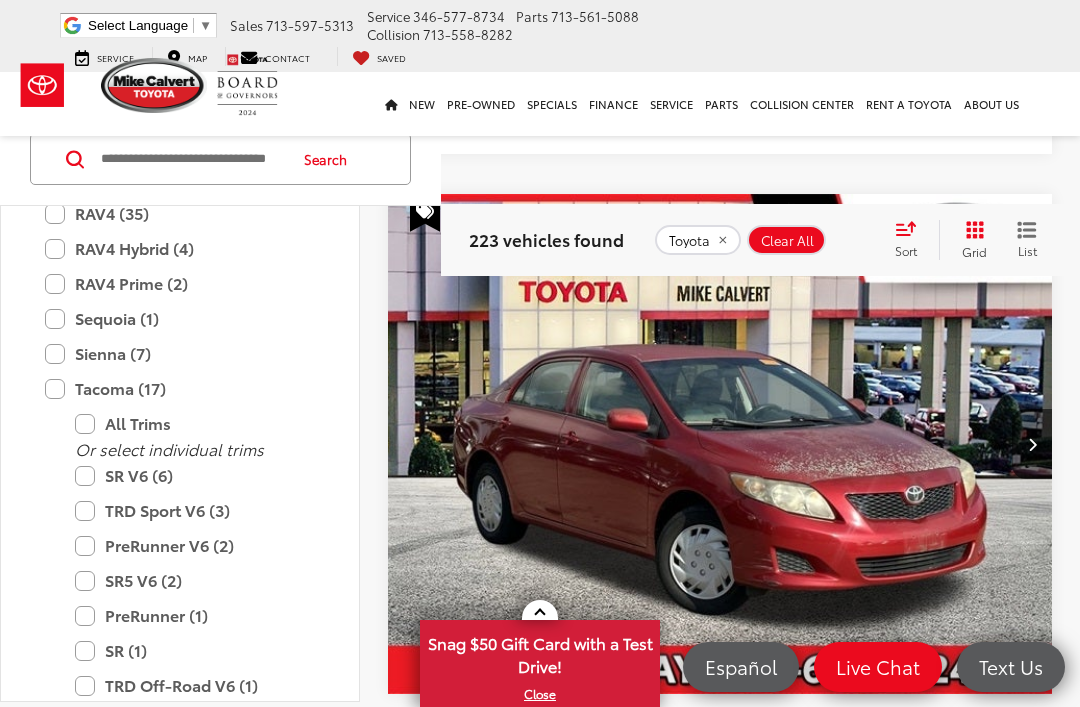 scroll, scrollTop: 133, scrollLeft: 0, axis: vertical 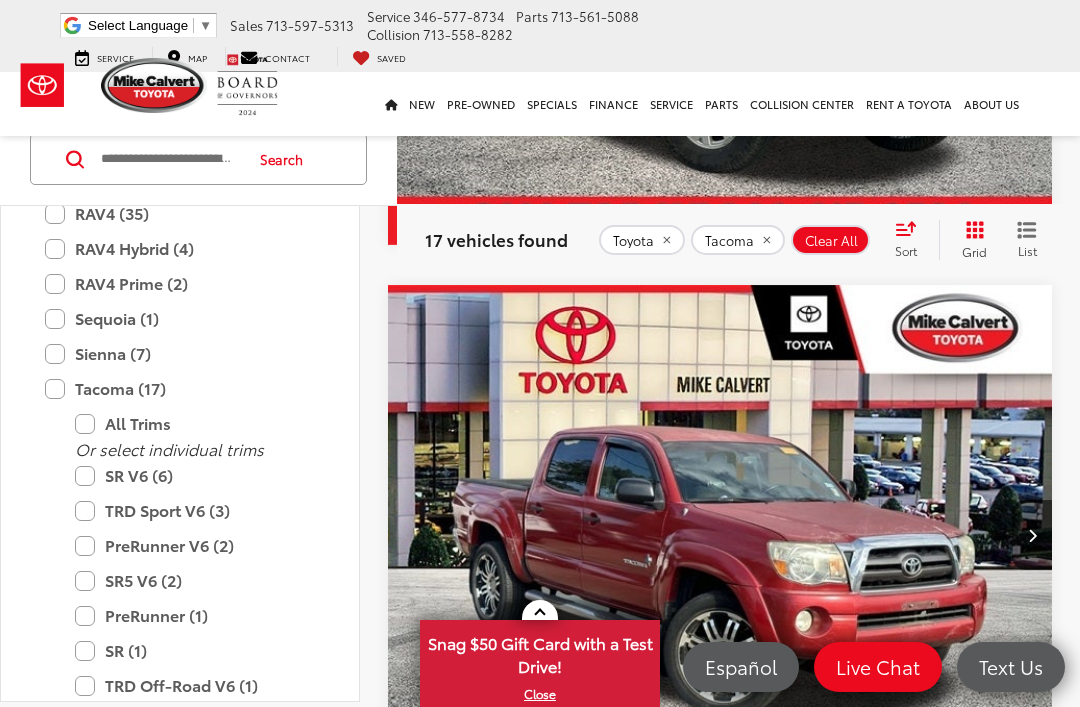 click at bounding box center (719, 535) 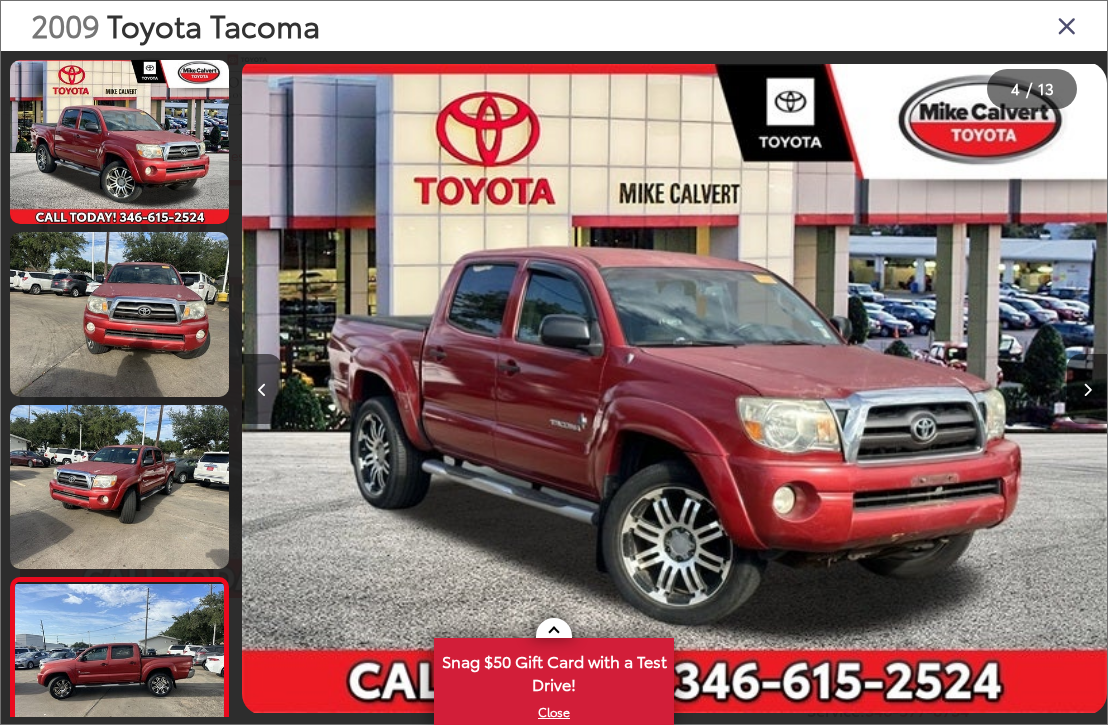 scroll, scrollTop: 0, scrollLeft: 0, axis: both 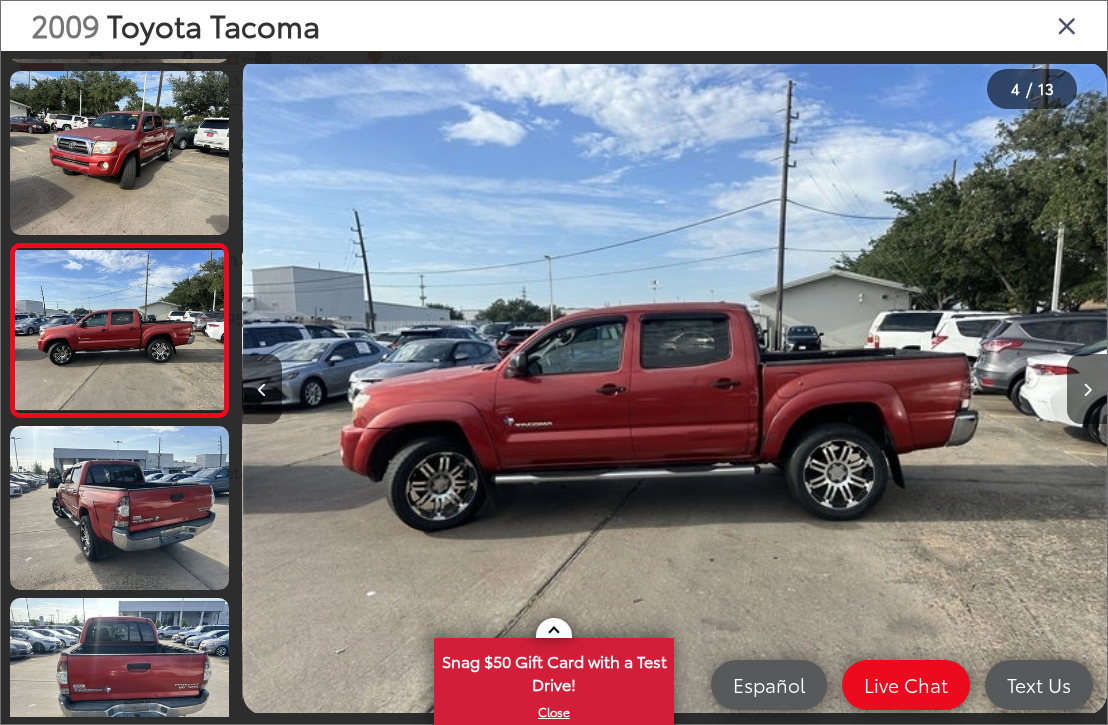 click at bounding box center [675, 388] 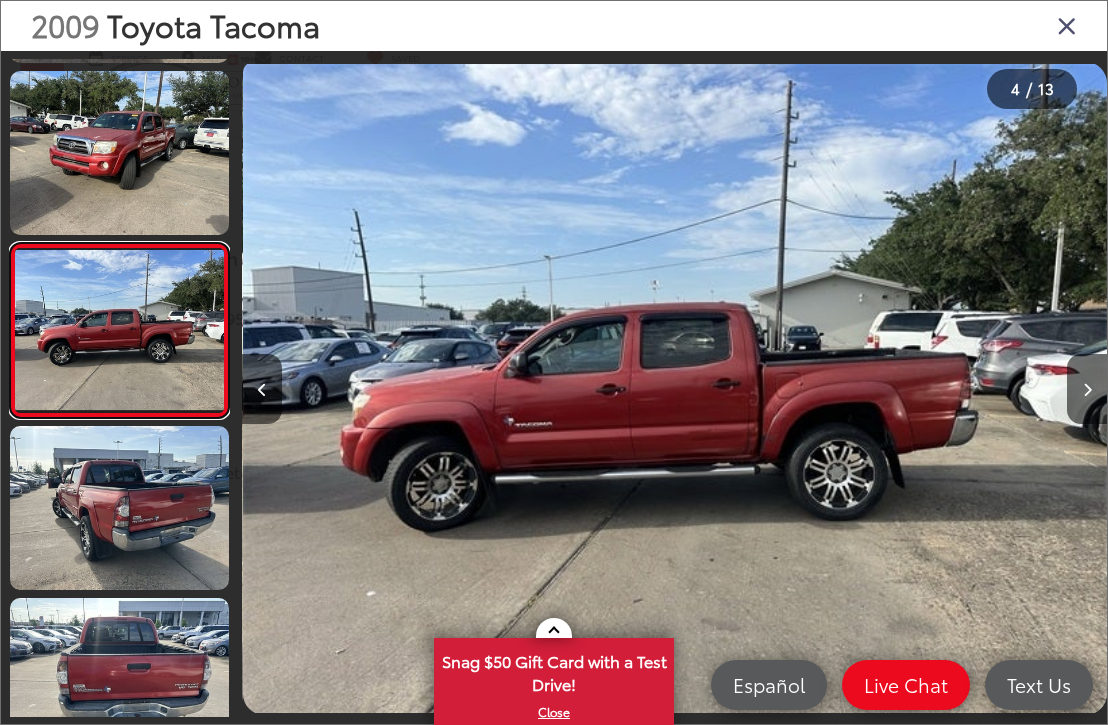scroll, scrollTop: 506, scrollLeft: 0, axis: vertical 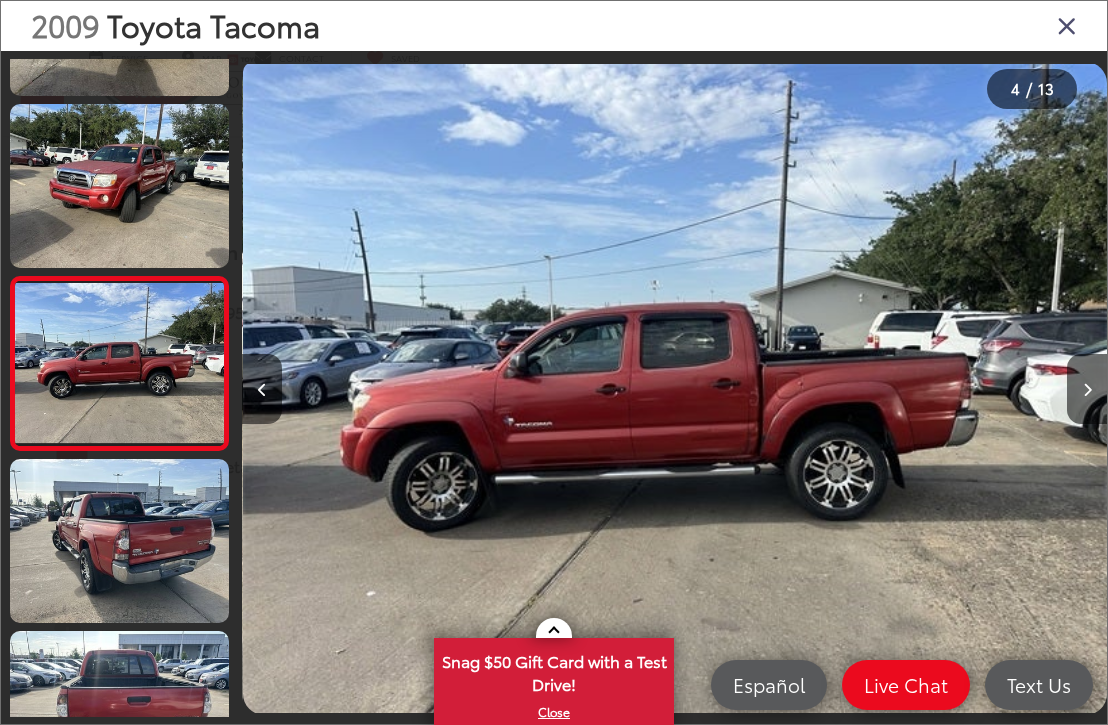 click at bounding box center [262, 390] 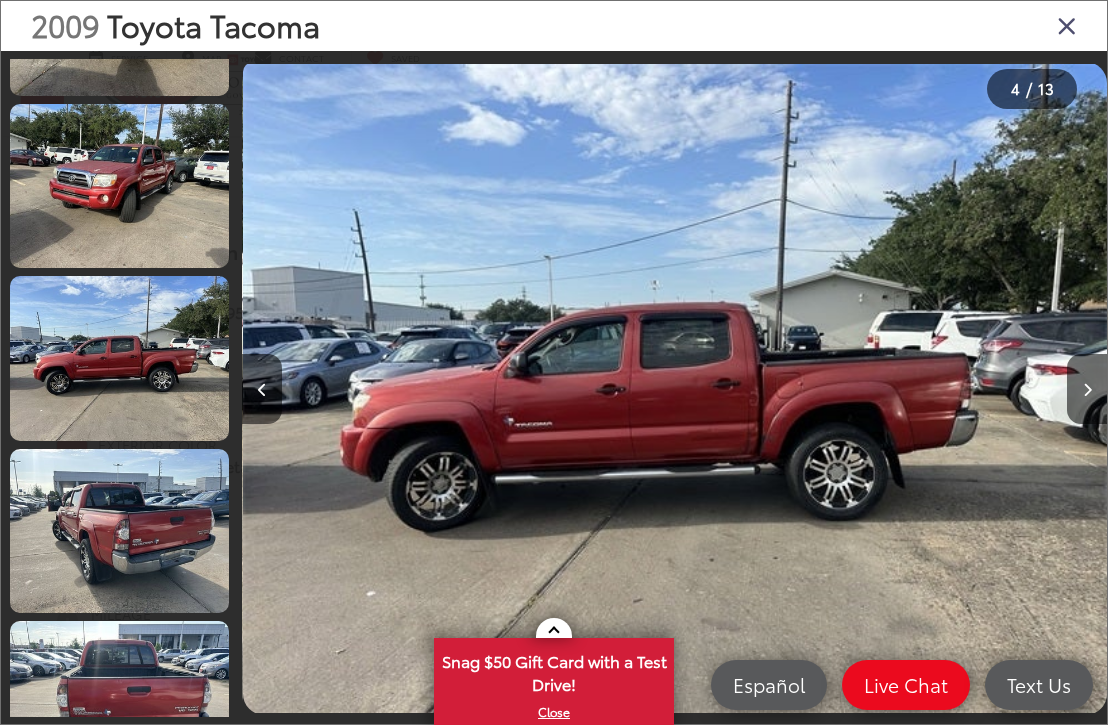 scroll, scrollTop: 0, scrollLeft: 1730, axis: horizontal 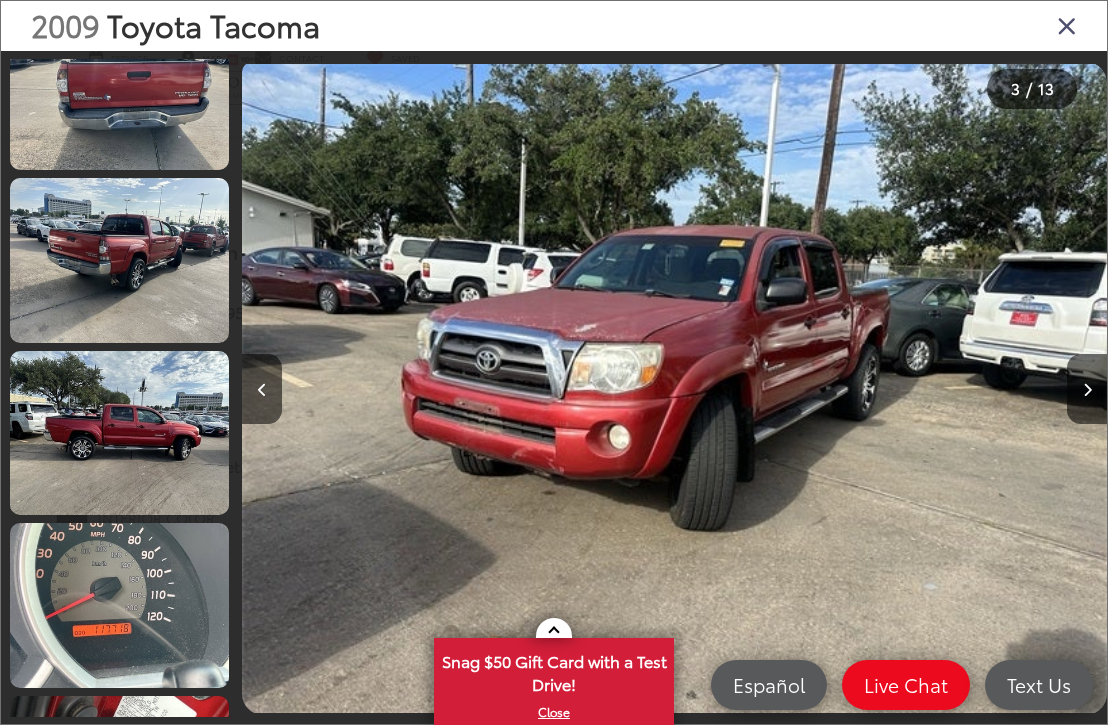 click at bounding box center [674, 388] 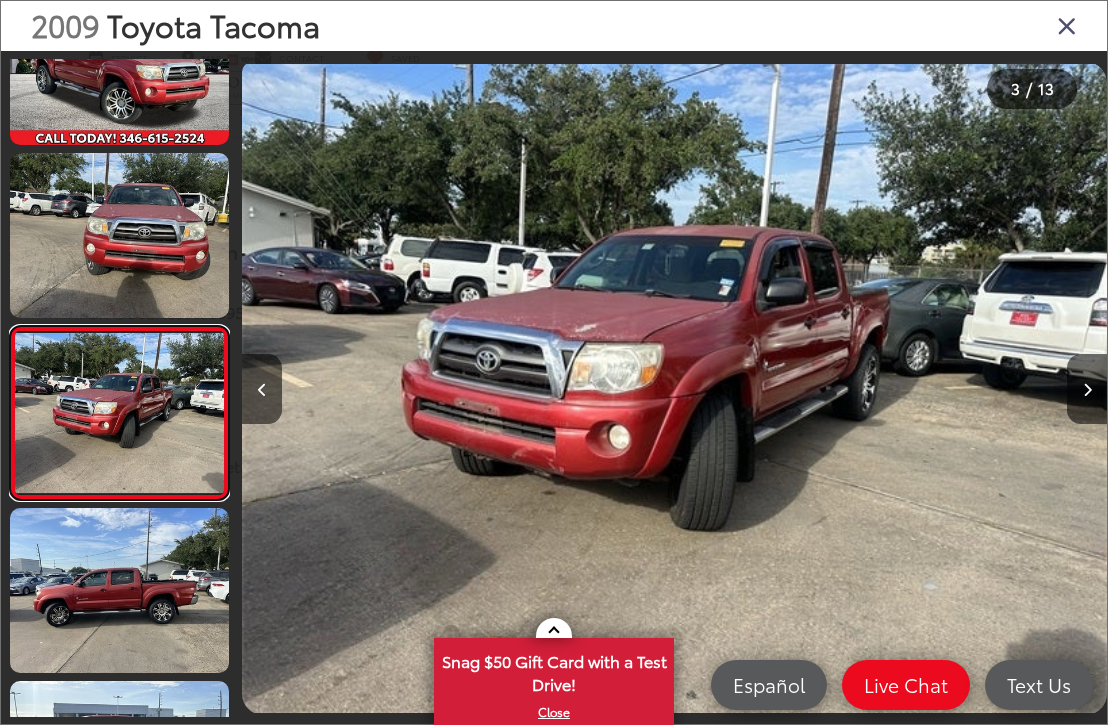 scroll, scrollTop: 82, scrollLeft: 0, axis: vertical 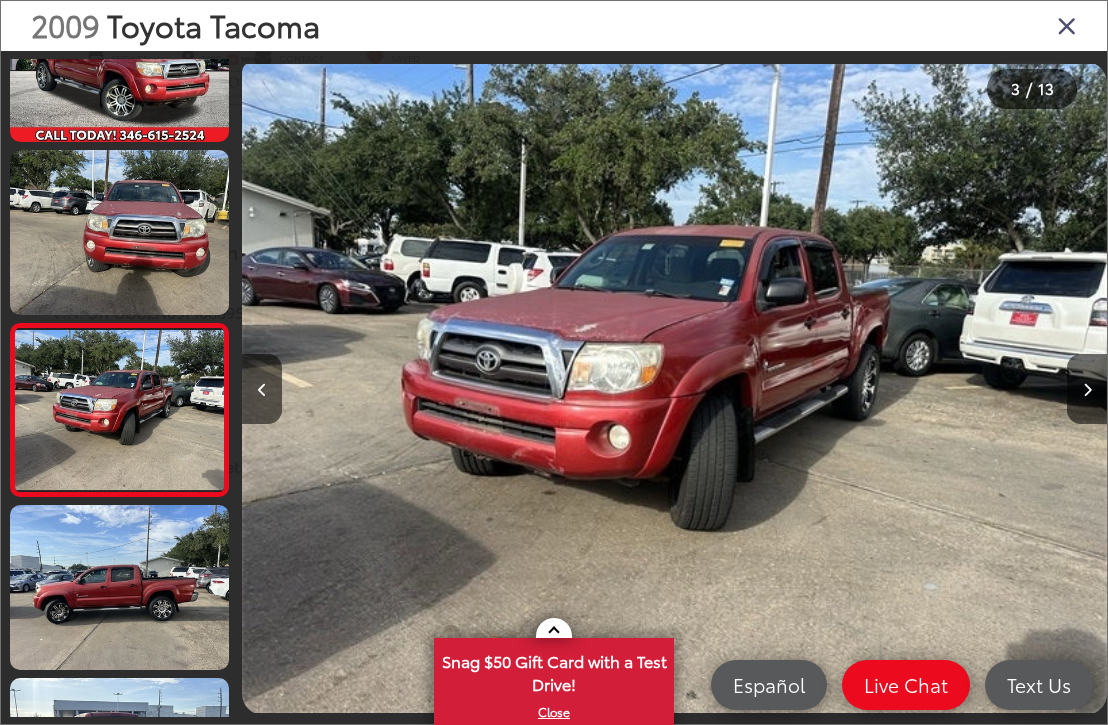 click at bounding box center [1067, 25] 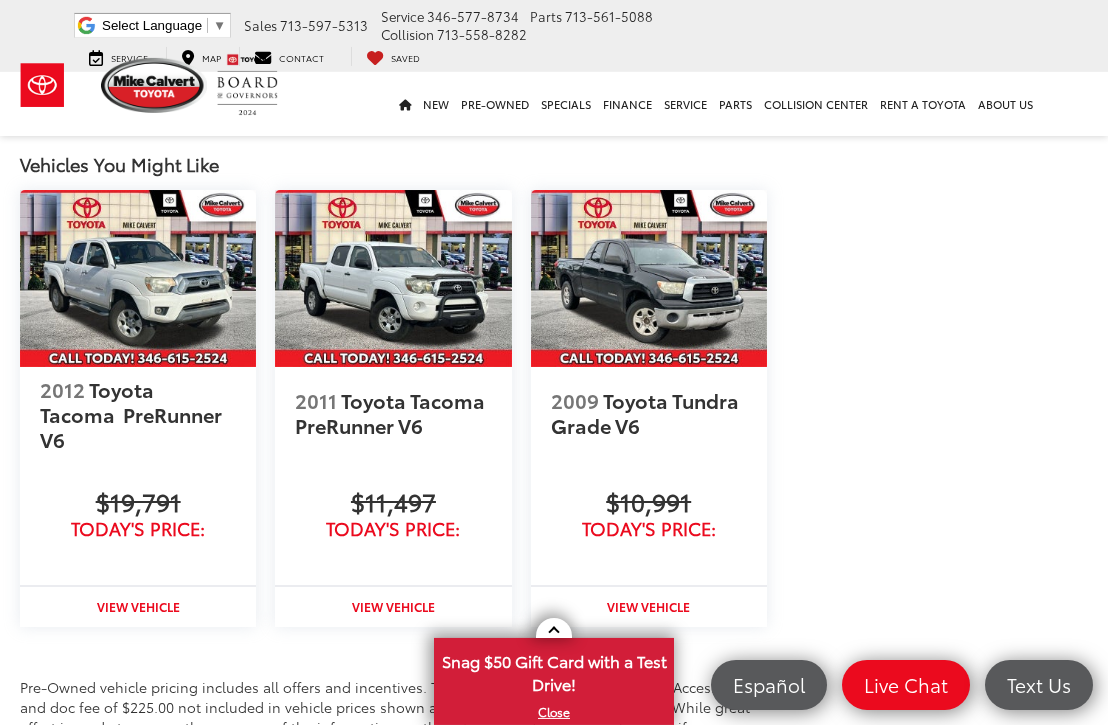 scroll, scrollTop: 2398, scrollLeft: 0, axis: vertical 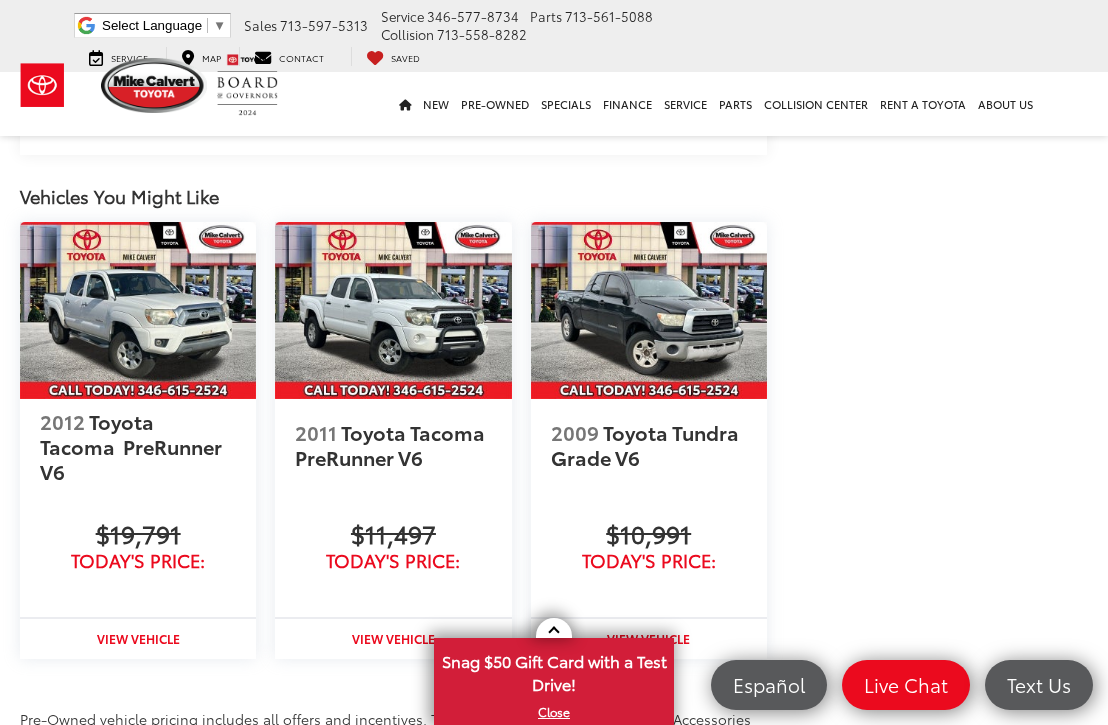click at bounding box center (649, 310) 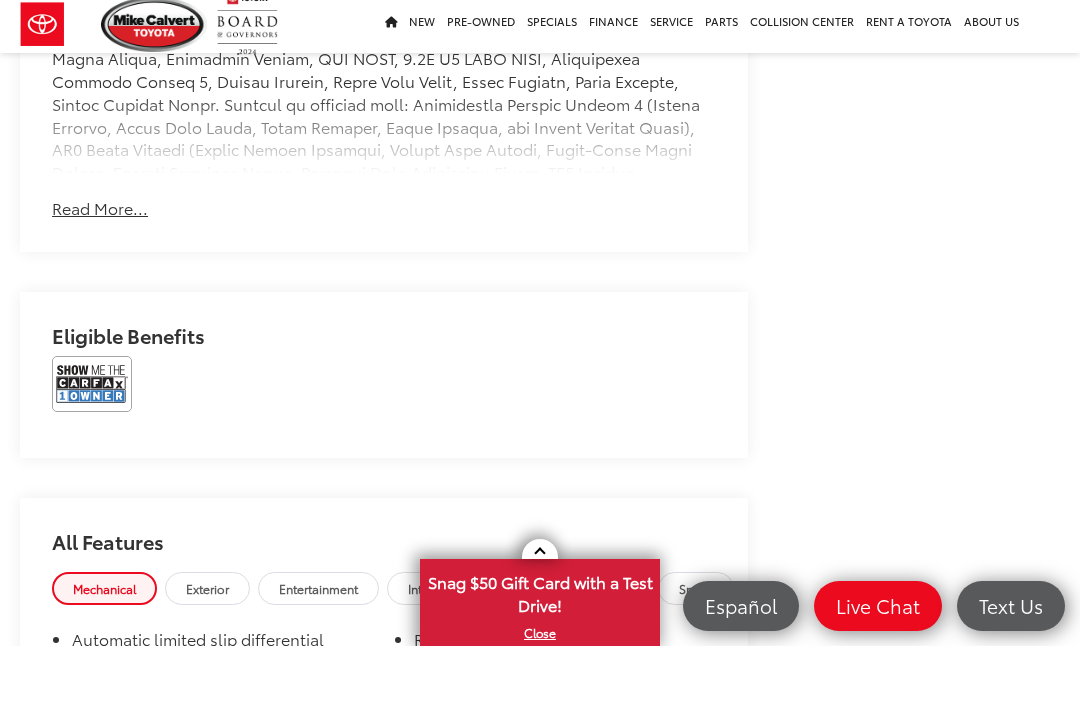 scroll, scrollTop: 1670, scrollLeft: 0, axis: vertical 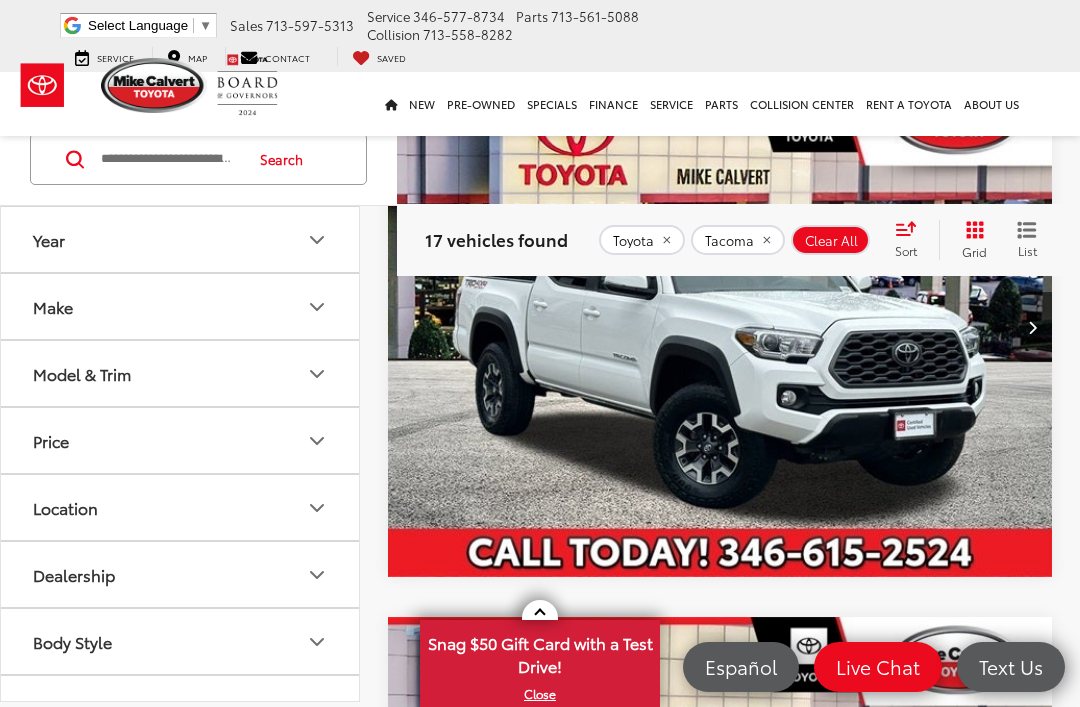 click at bounding box center (719, 327) 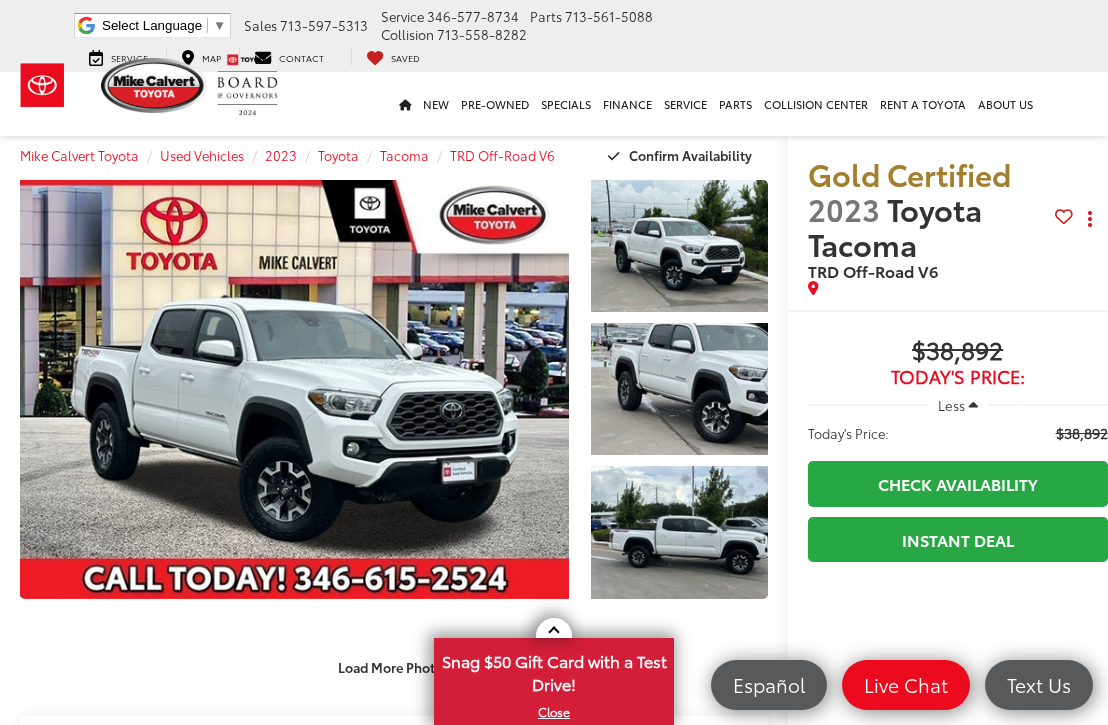 scroll, scrollTop: 0, scrollLeft: 0, axis: both 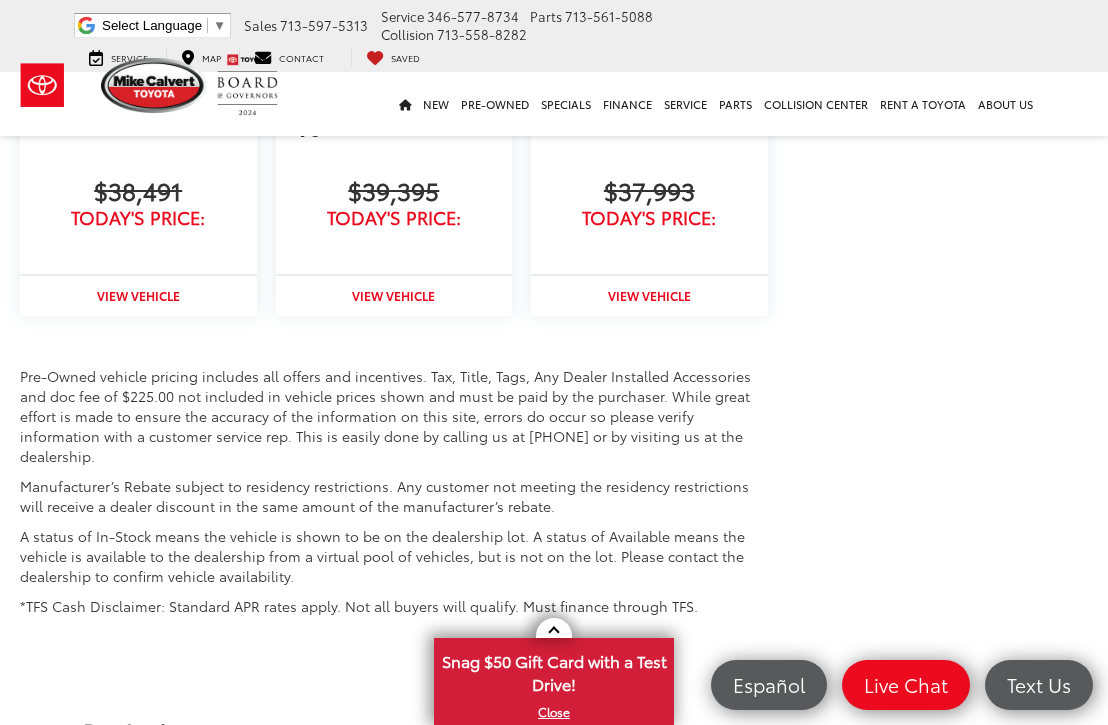 click on "[FIRST] [LAST] Toyota
Select Language ​ ▼
Sales
[PHONE]
Service
[PHONE]
Parts
[PHONE]
Collision
[PHONE]
[NUMBER] [STREET]
[CITY], [STATE] [ZIP]
Service
Map
Contact
Saved
Saved
[FIRST] [LAST] Toyota
Saved
Directions" at bounding box center [554, 36] 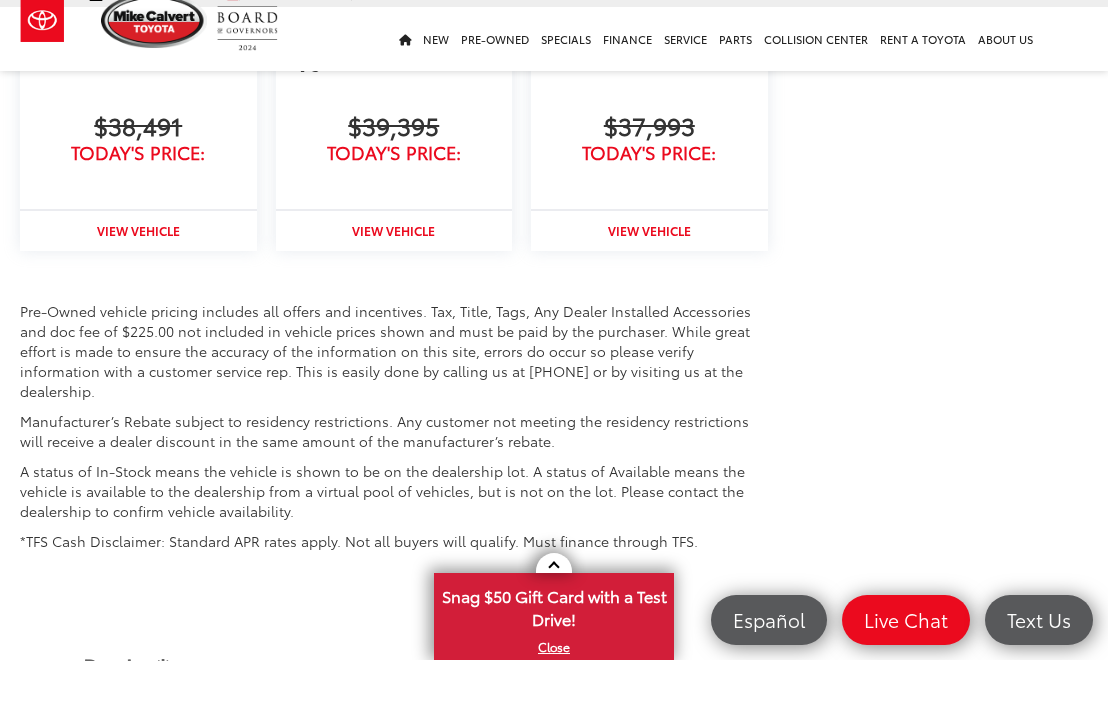 scroll, scrollTop: 3060, scrollLeft: 0, axis: vertical 